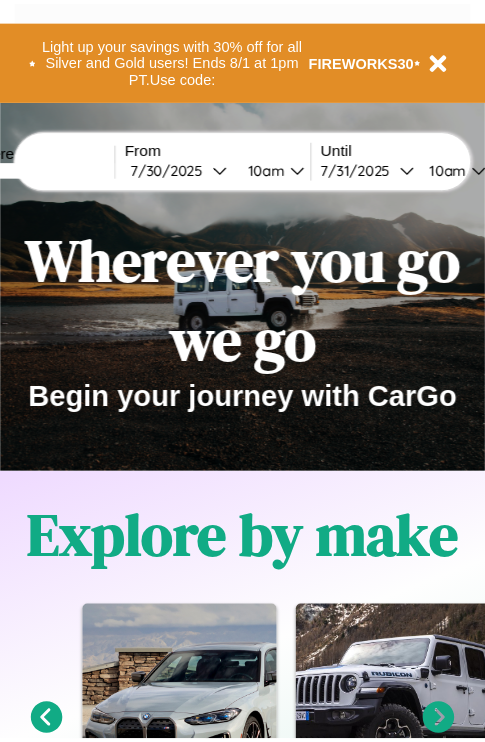 scroll, scrollTop: 0, scrollLeft: 0, axis: both 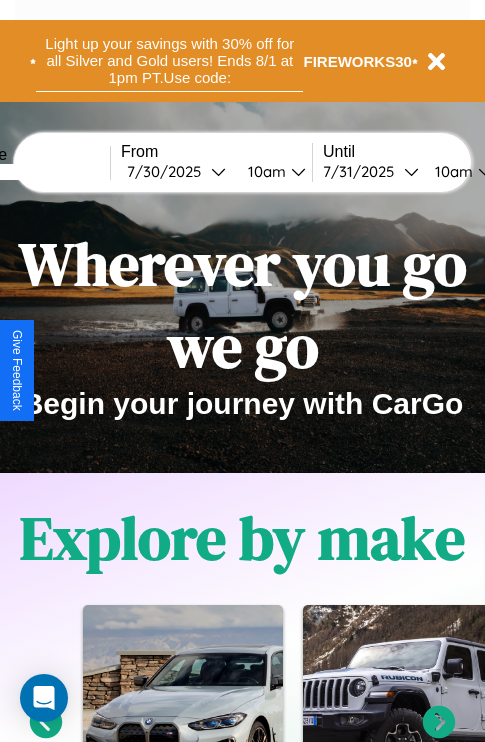 click on "Light up your savings with 30% off for all Silver and Gold users! Ends 8/1 at 1pm PT.  Use code:" at bounding box center (169, 61) 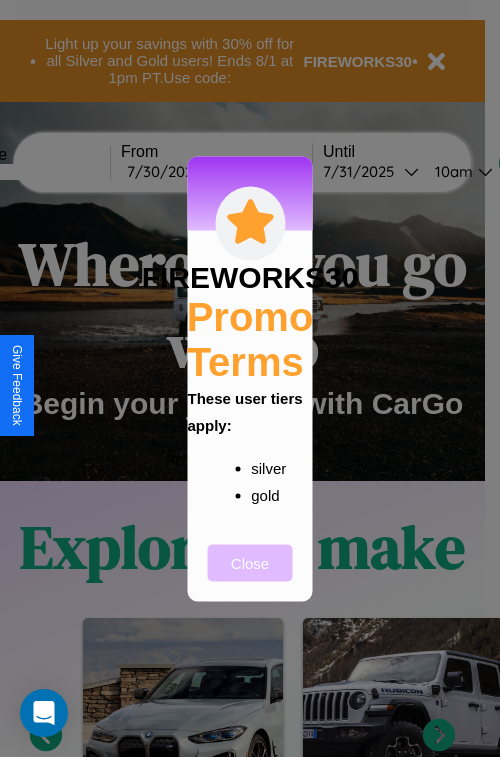 click on "Close" at bounding box center [250, 562] 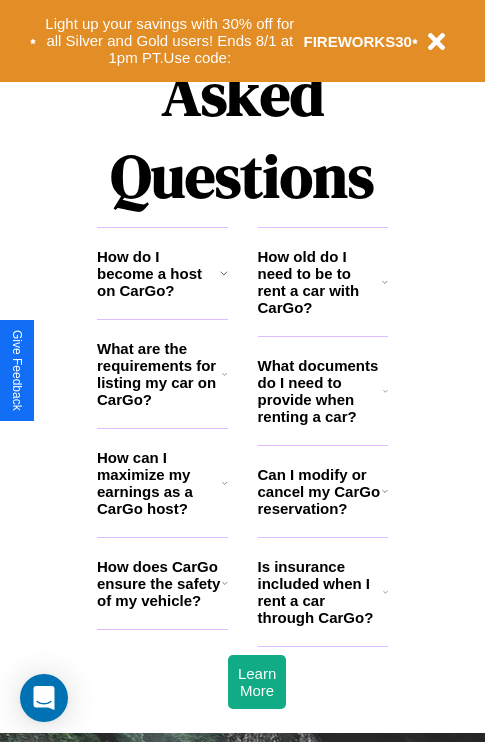scroll, scrollTop: 2423, scrollLeft: 0, axis: vertical 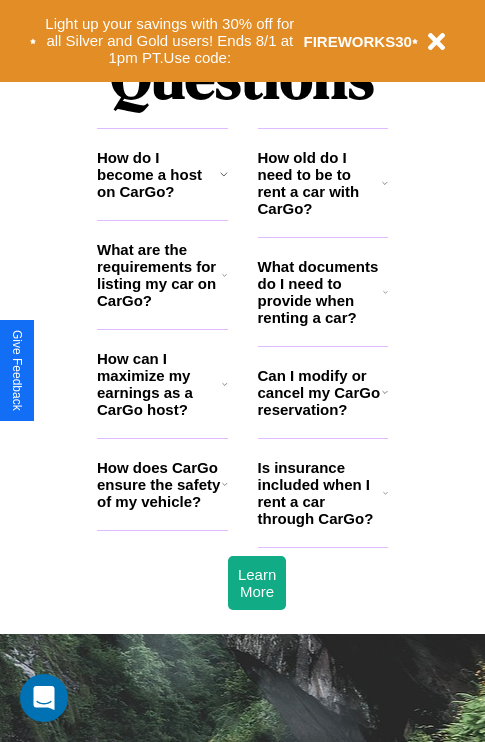click on "How old do I need to be to rent a car with CarGo?" at bounding box center (320, 183) 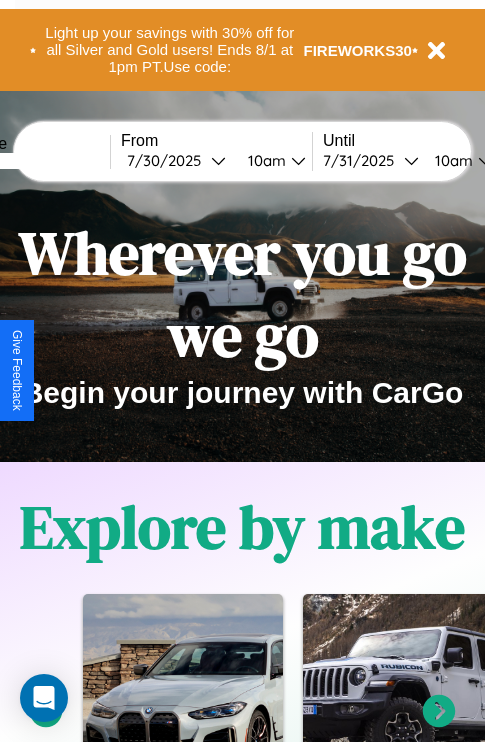 scroll, scrollTop: 0, scrollLeft: 0, axis: both 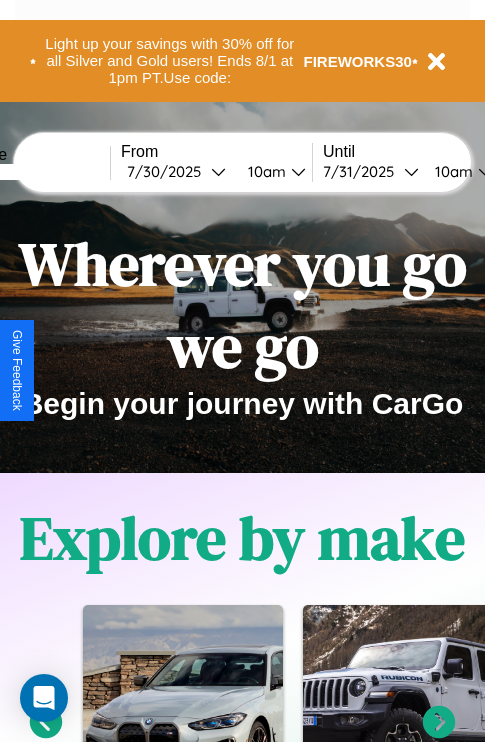 click at bounding box center (35, 172) 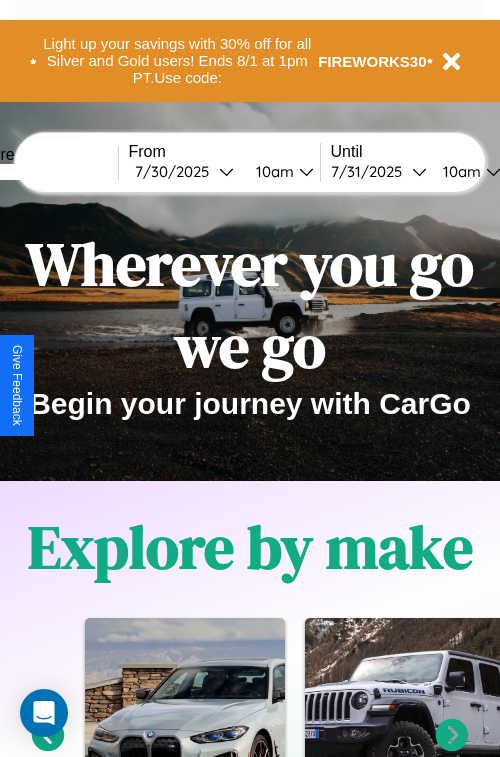 select on "*" 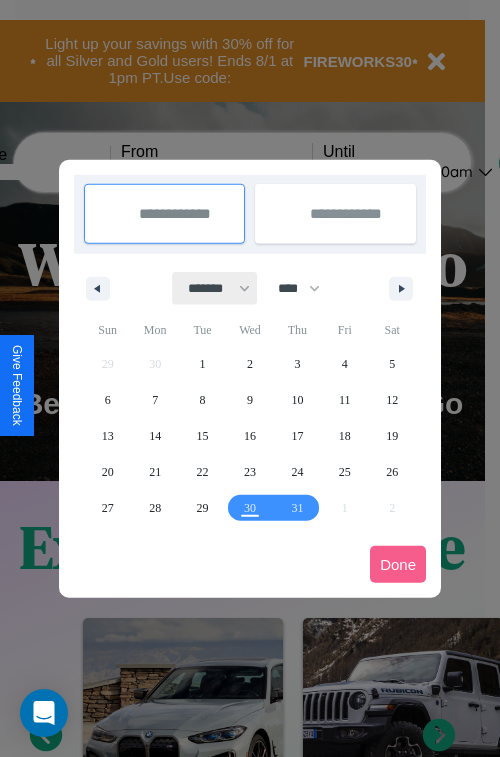 click on "******* ******** ***** ***** *** **** **** ****** ********* ******* ******** ********" at bounding box center [215, 288] 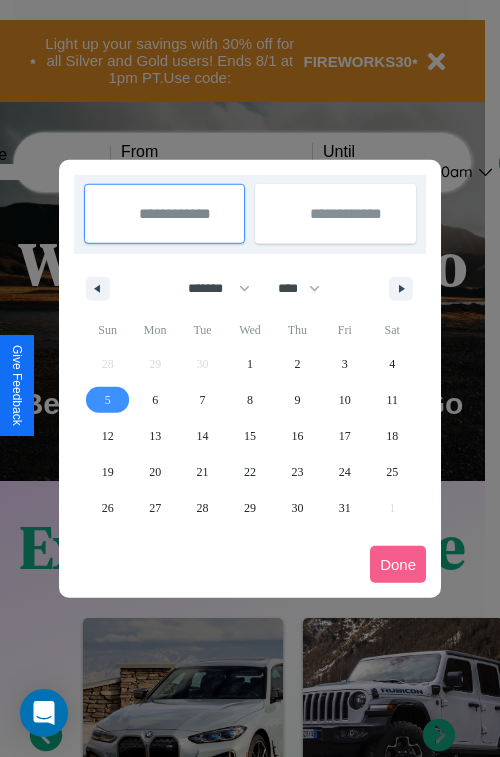 click on "5" at bounding box center [108, 400] 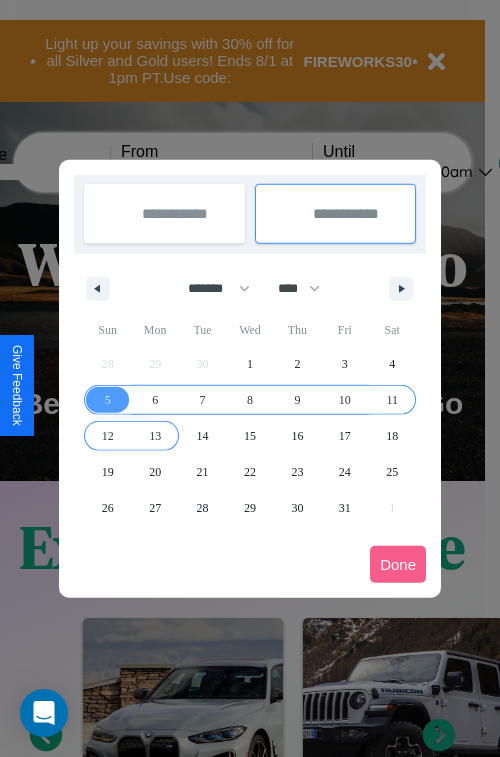 click on "13" at bounding box center [155, 436] 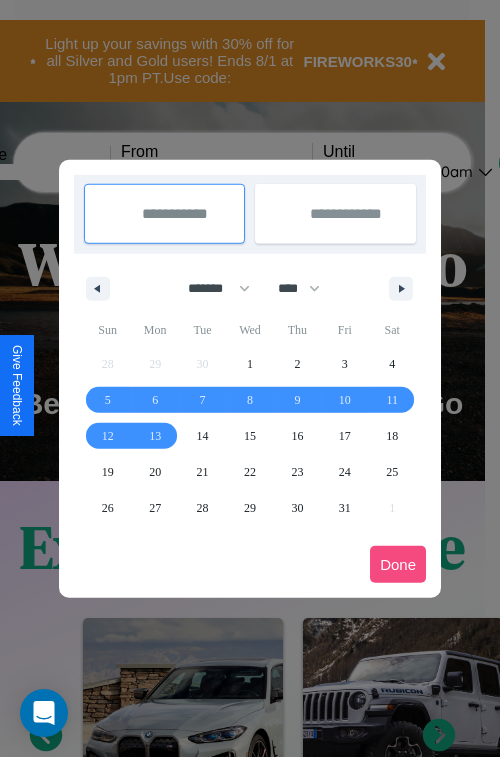 click on "Done" at bounding box center [398, 564] 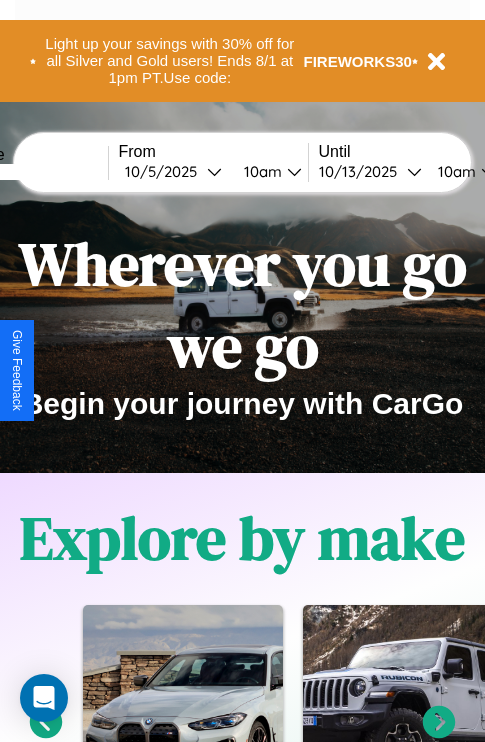scroll, scrollTop: 0, scrollLeft: 78, axis: horizontal 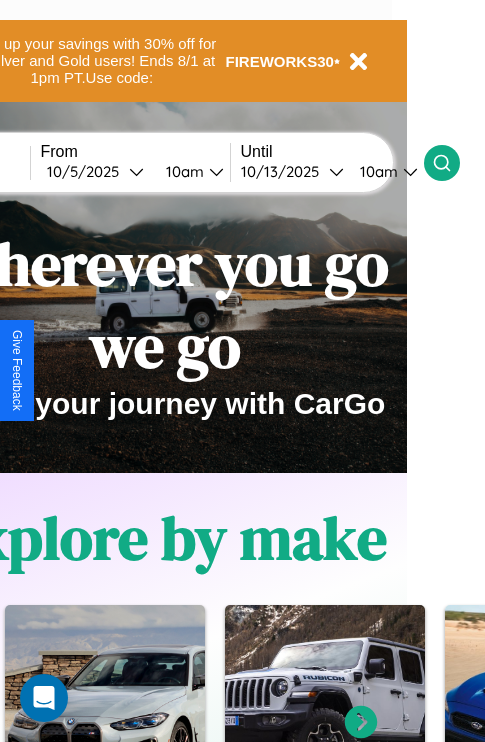 click 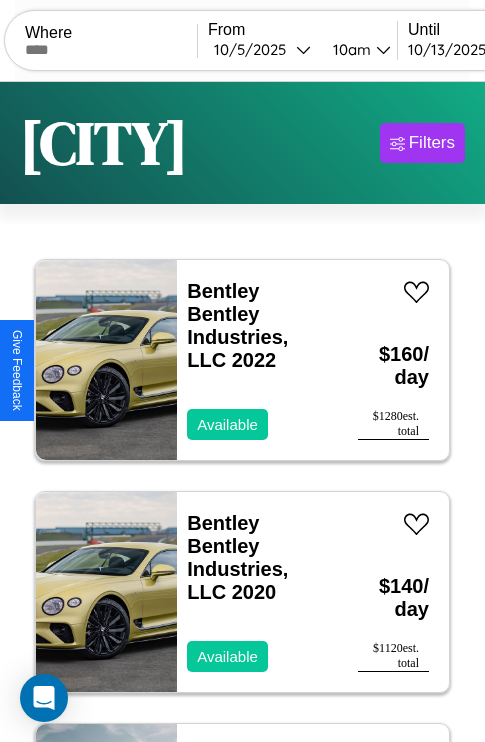 scroll, scrollTop: 95, scrollLeft: 0, axis: vertical 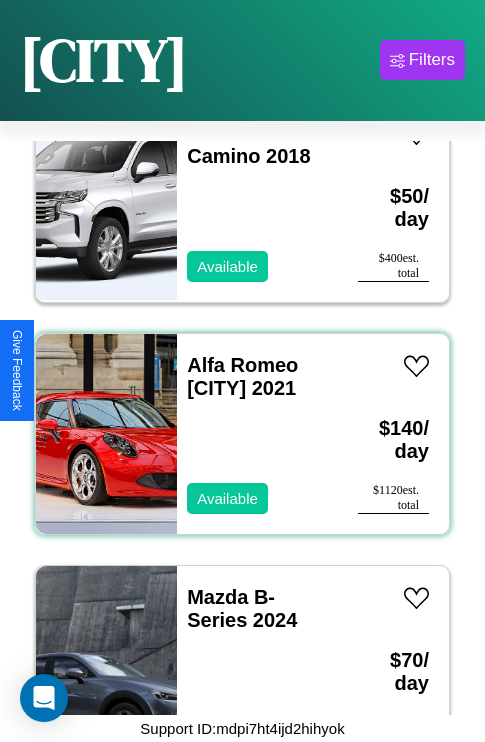 click on "Alfa Romeo   Milano   2021 Available" at bounding box center [257, 434] 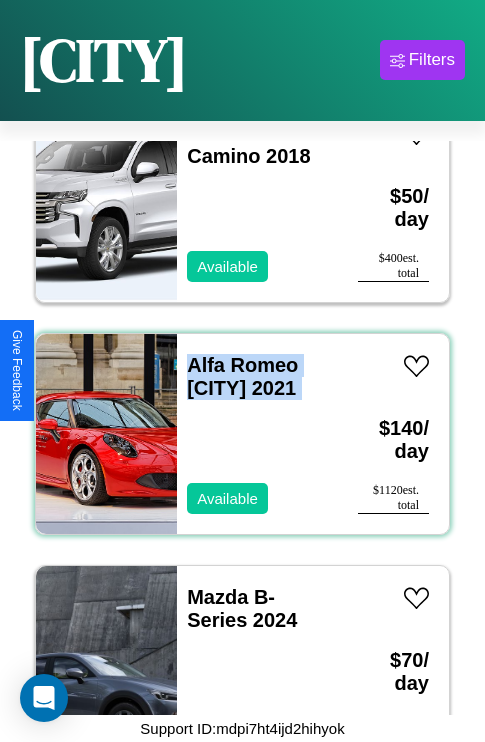 click on "Alfa Romeo   Milano   2021 Available" at bounding box center [257, 434] 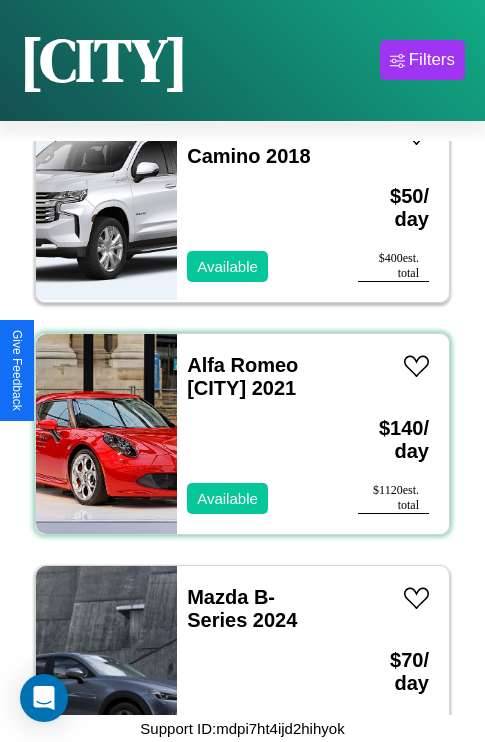 click on "Alfa Romeo   Milano   2021 Available" at bounding box center (257, 434) 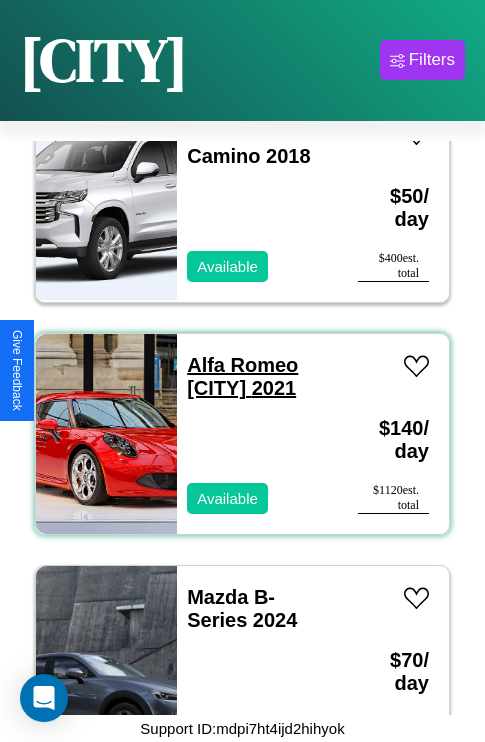 click on "Alfa Romeo   Milano   2021" at bounding box center [242, 376] 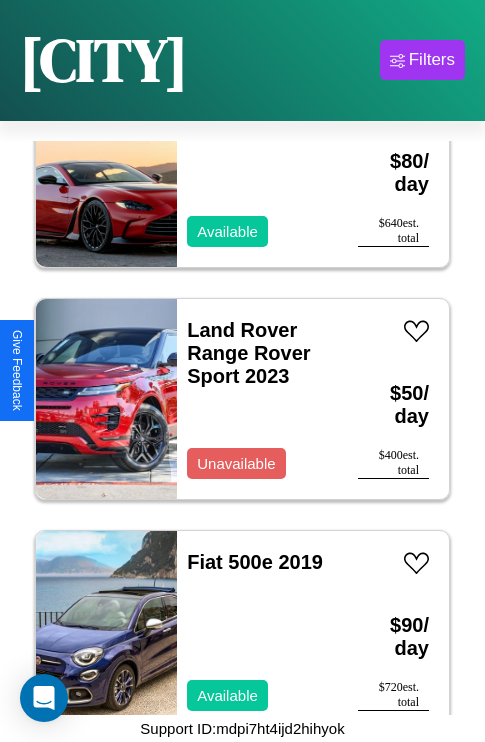 scroll, scrollTop: 6414, scrollLeft: 0, axis: vertical 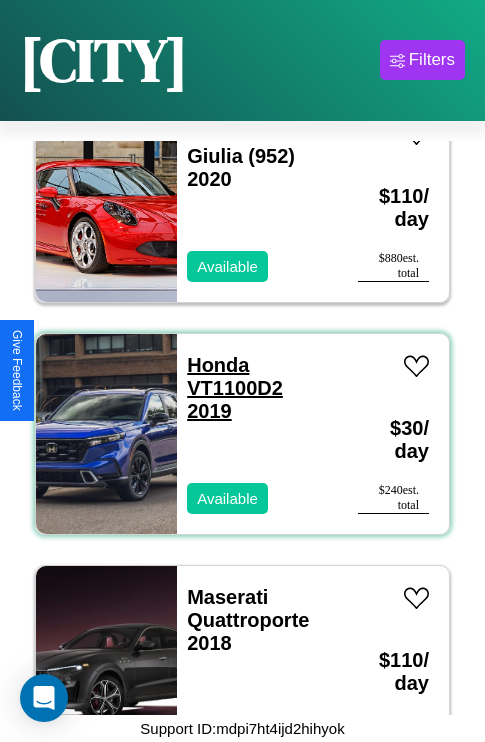 click on "Honda   VT1100D2   2019" at bounding box center [235, 388] 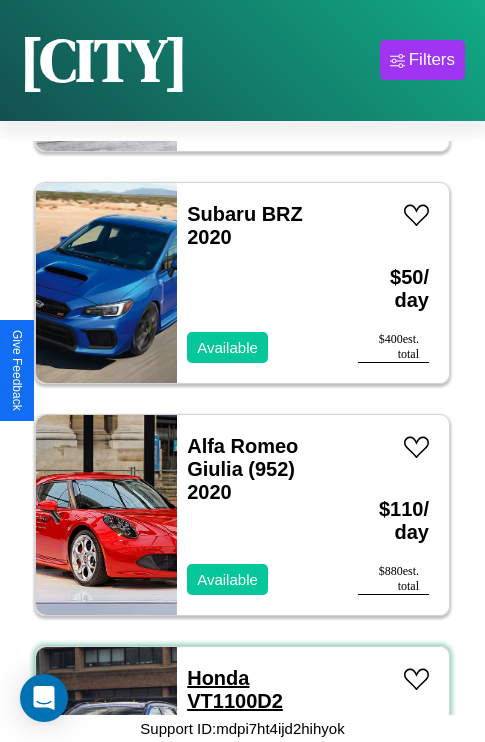 scroll, scrollTop: 2163, scrollLeft: 0, axis: vertical 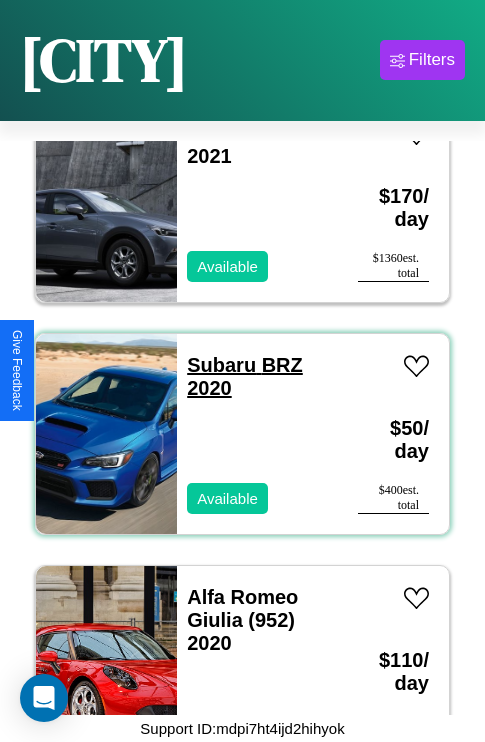 click on "Subaru   BRZ   2020" at bounding box center (245, 376) 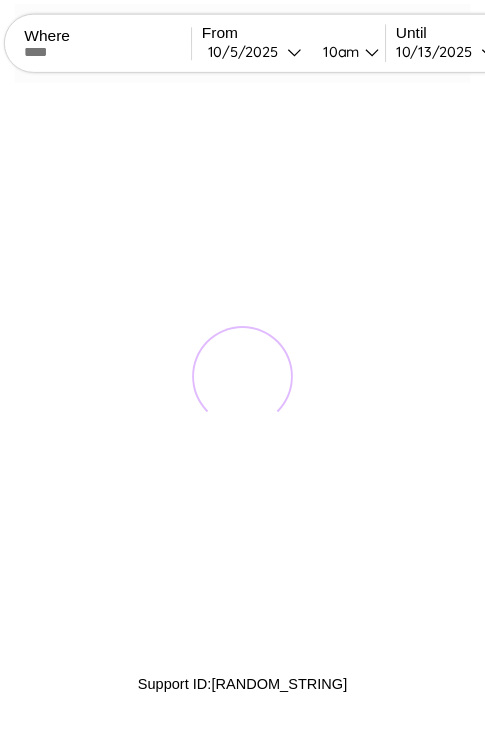 scroll, scrollTop: 0, scrollLeft: 0, axis: both 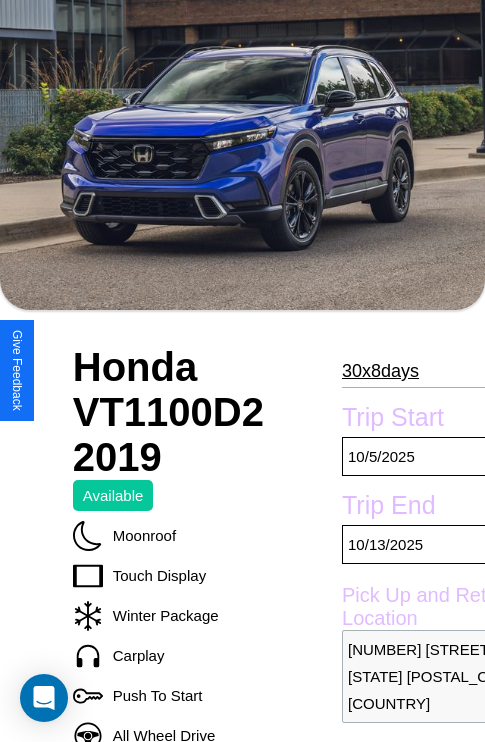 click on "30  x  8  days" at bounding box center [380, 371] 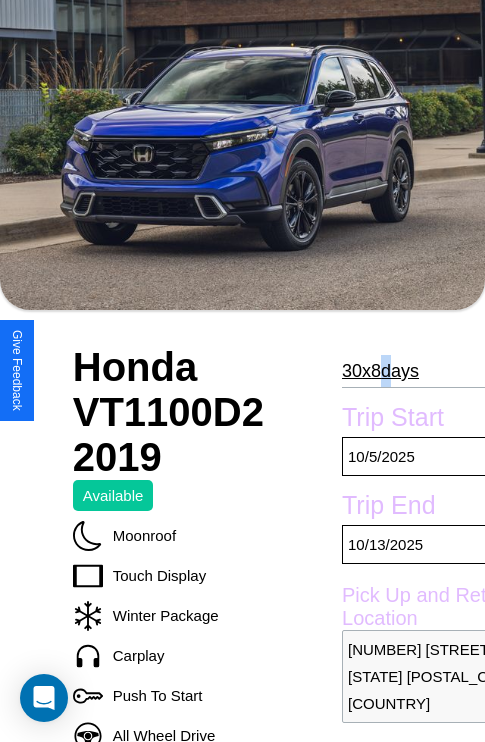 click on "30  x  8  days" at bounding box center (380, 371) 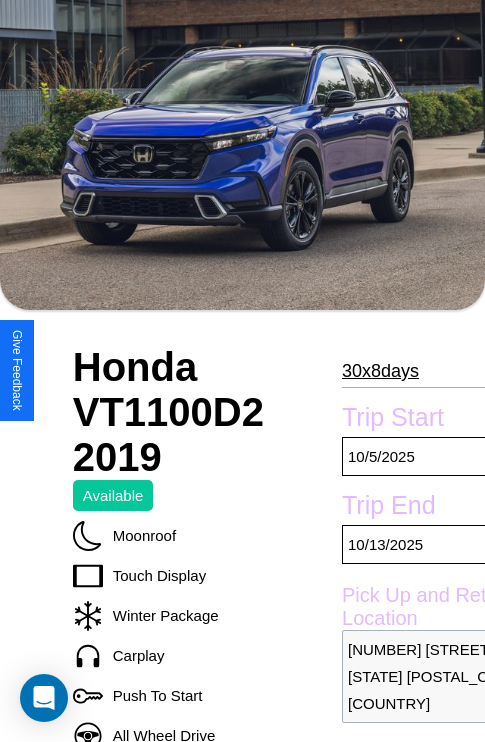 click on "30  x  8  days" at bounding box center [380, 371] 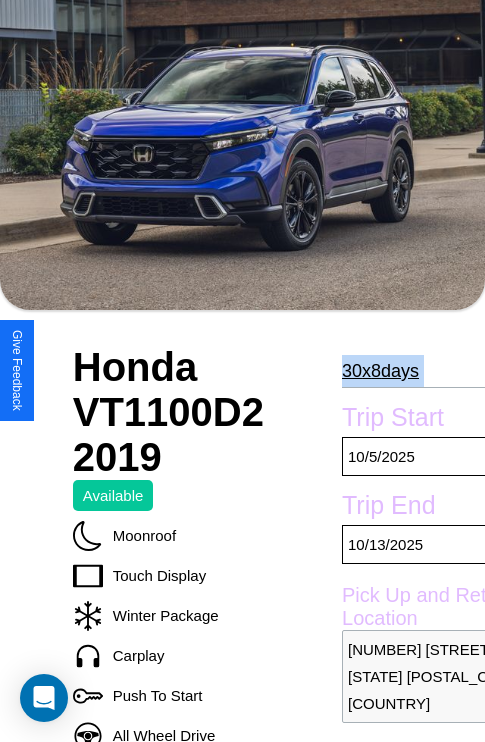 click on "30  x  8  days" at bounding box center [380, 371] 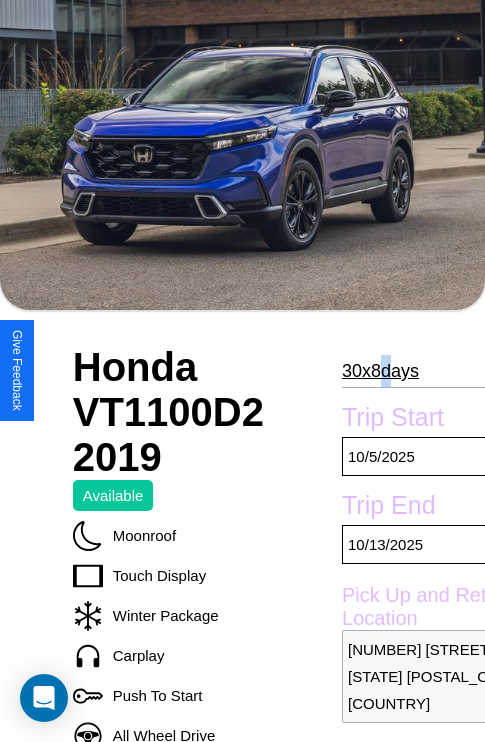 click on "30  x  8  days" at bounding box center [380, 371] 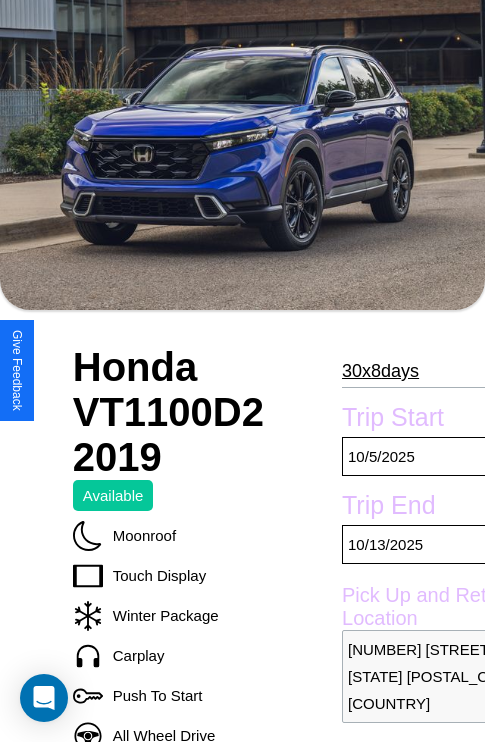 scroll, scrollTop: 1059, scrollLeft: 0, axis: vertical 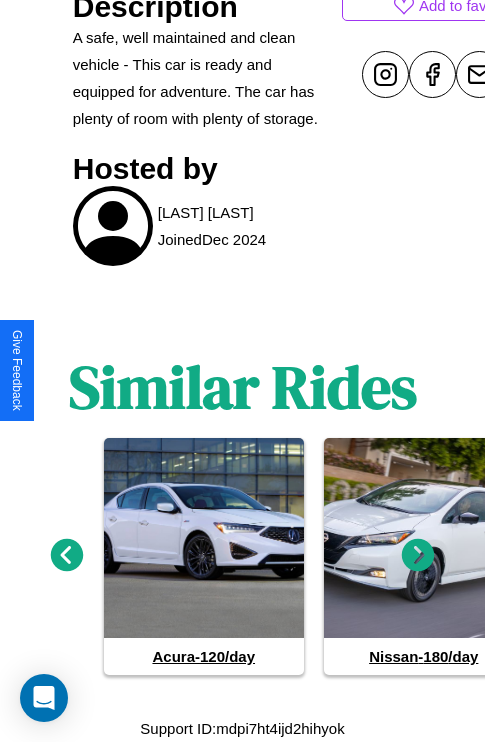 click 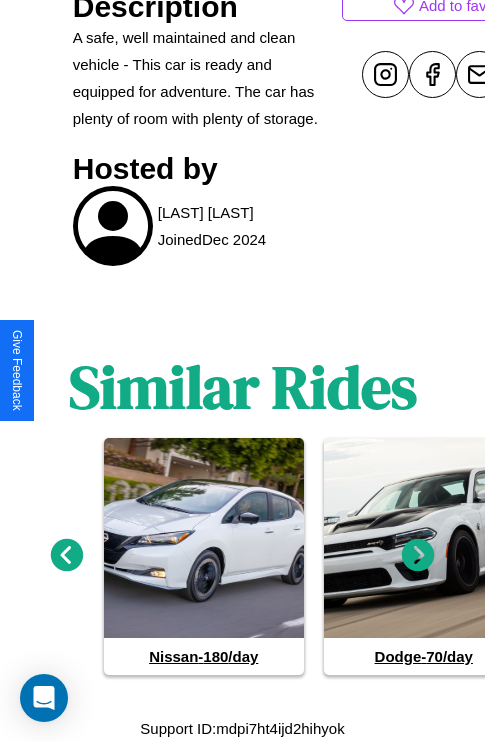 click 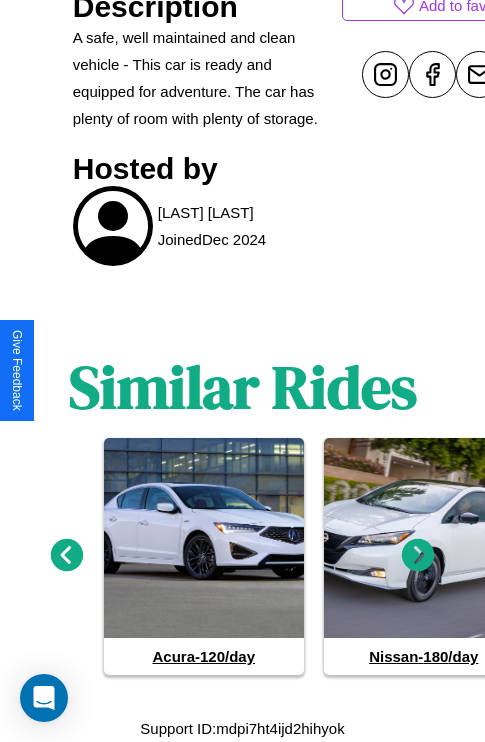 click 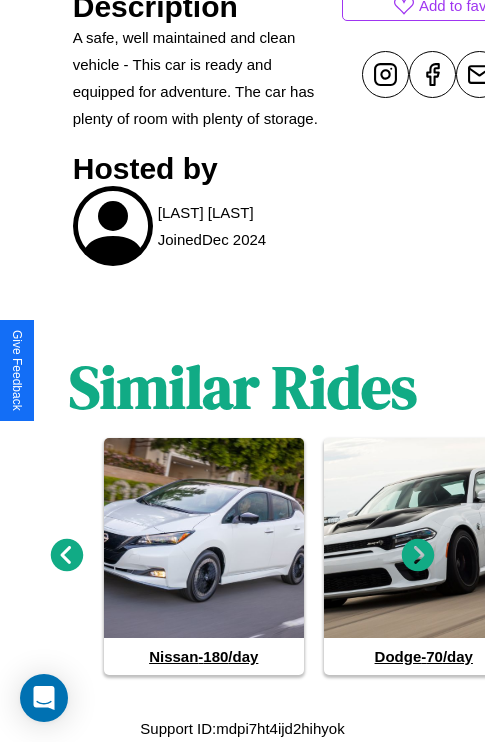 click 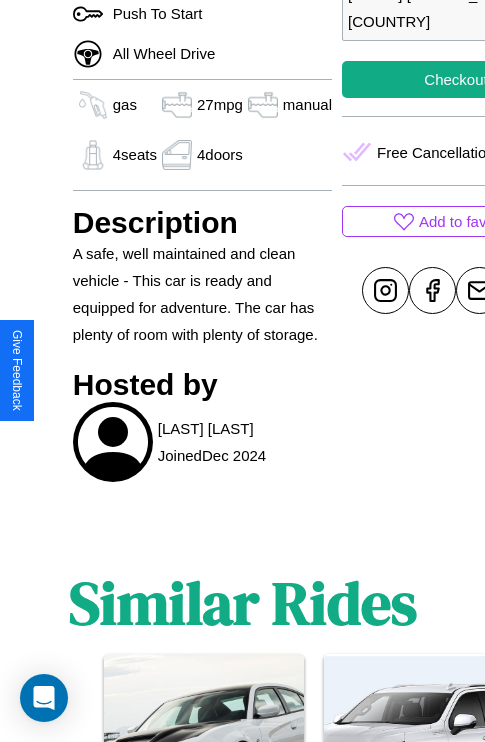 scroll, scrollTop: 752, scrollLeft: 0, axis: vertical 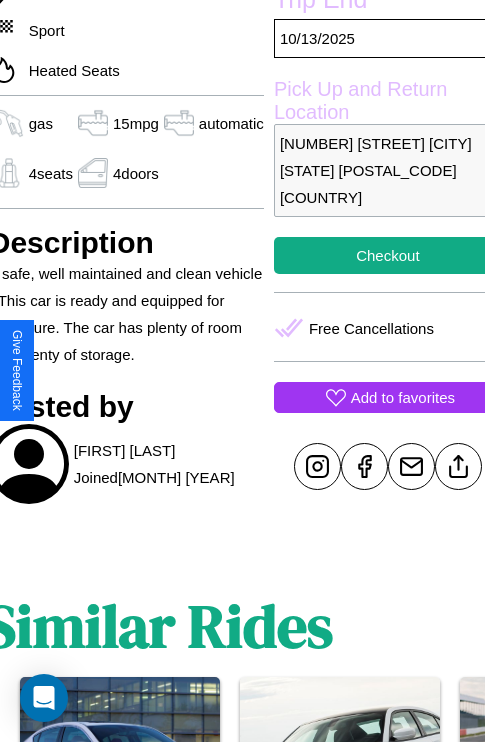 click on "Add to favorites" at bounding box center (403, 397) 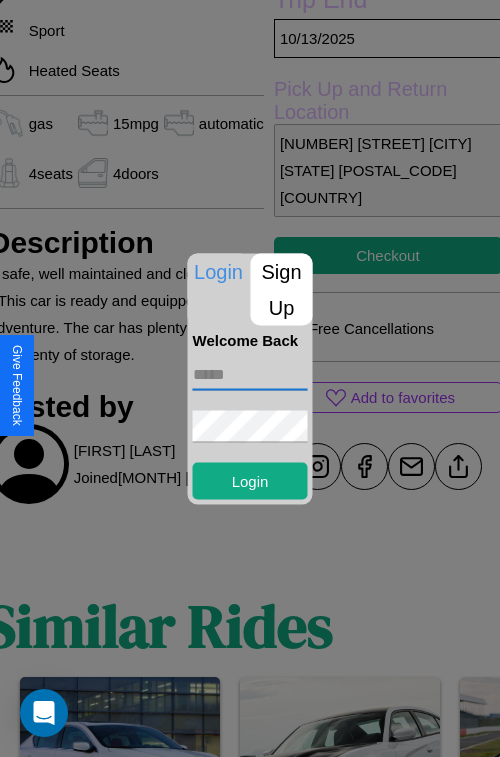 click at bounding box center [250, 374] 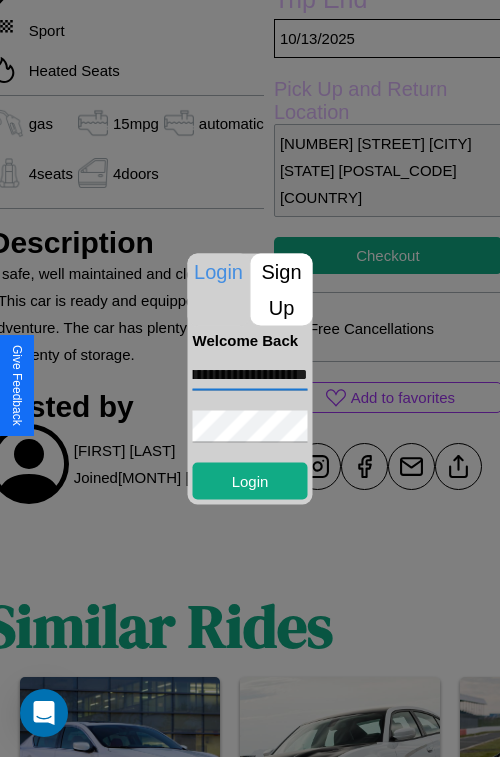 scroll, scrollTop: 0, scrollLeft: 65, axis: horizontal 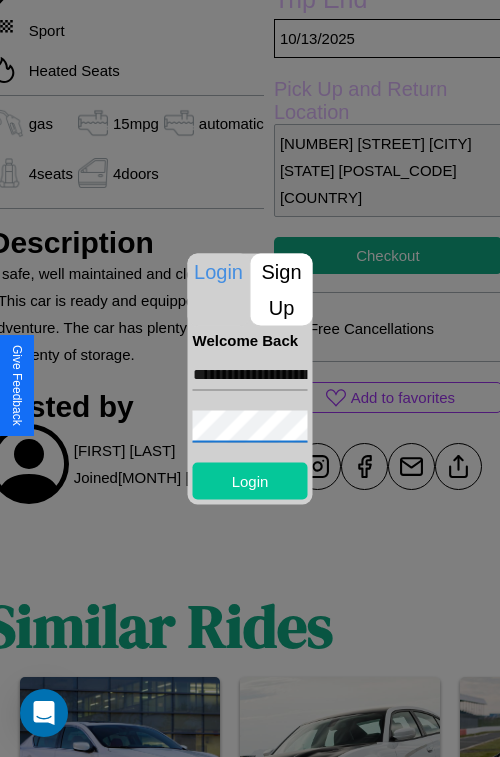 click on "Login" at bounding box center (250, 480) 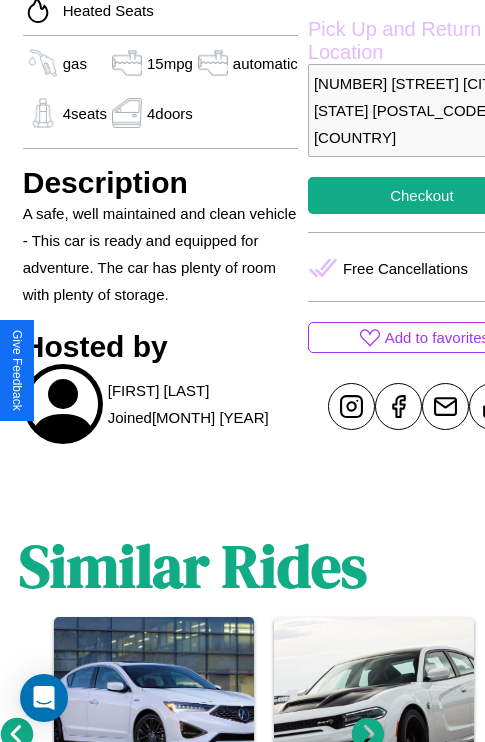 scroll, scrollTop: 850, scrollLeft: 30, axis: both 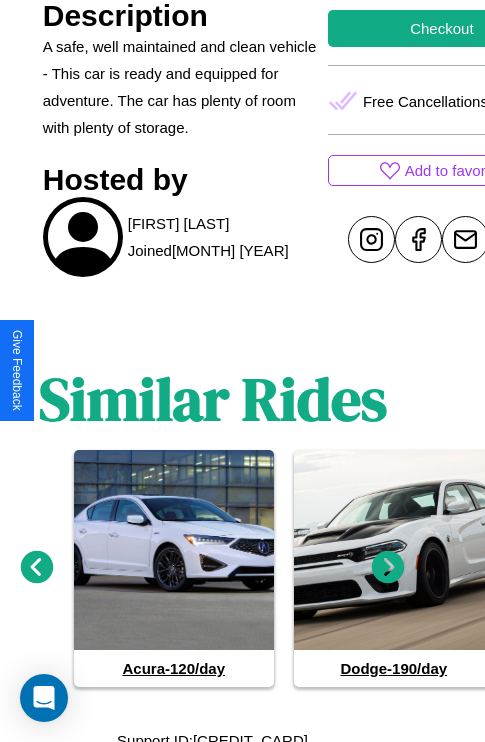click 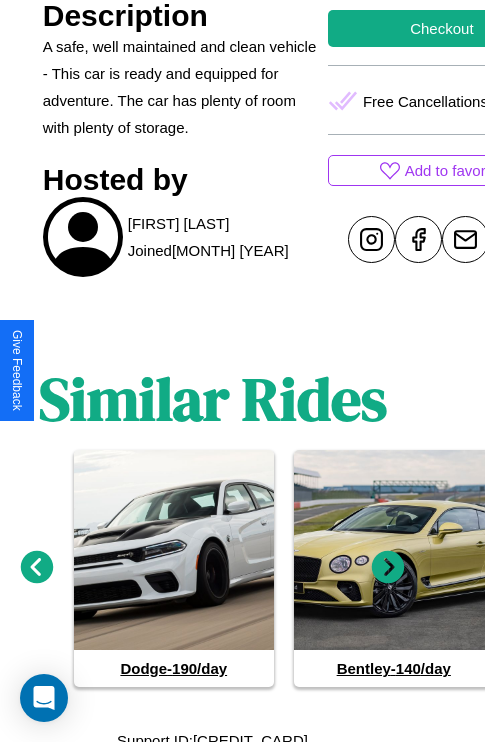 click 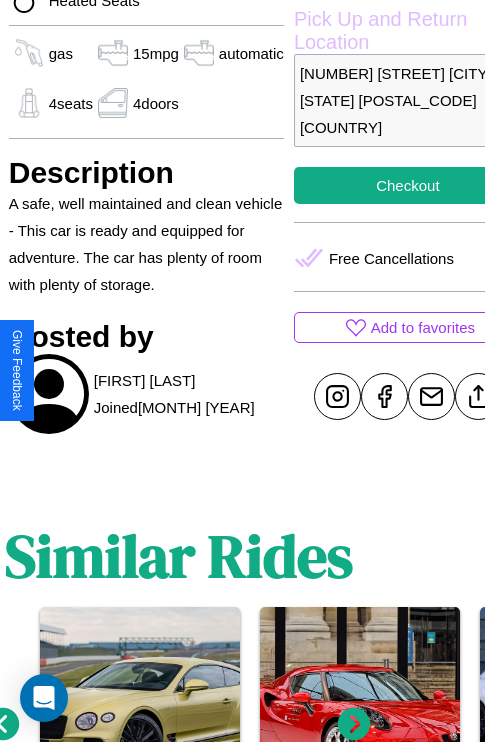 scroll, scrollTop: 692, scrollLeft: 64, axis: both 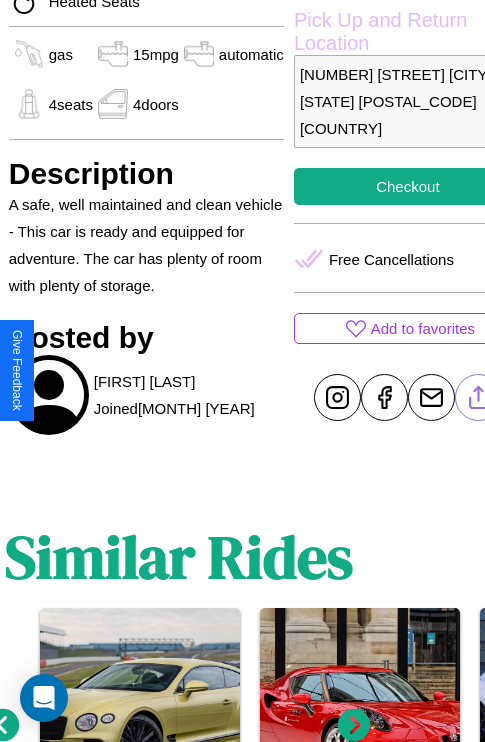 click 